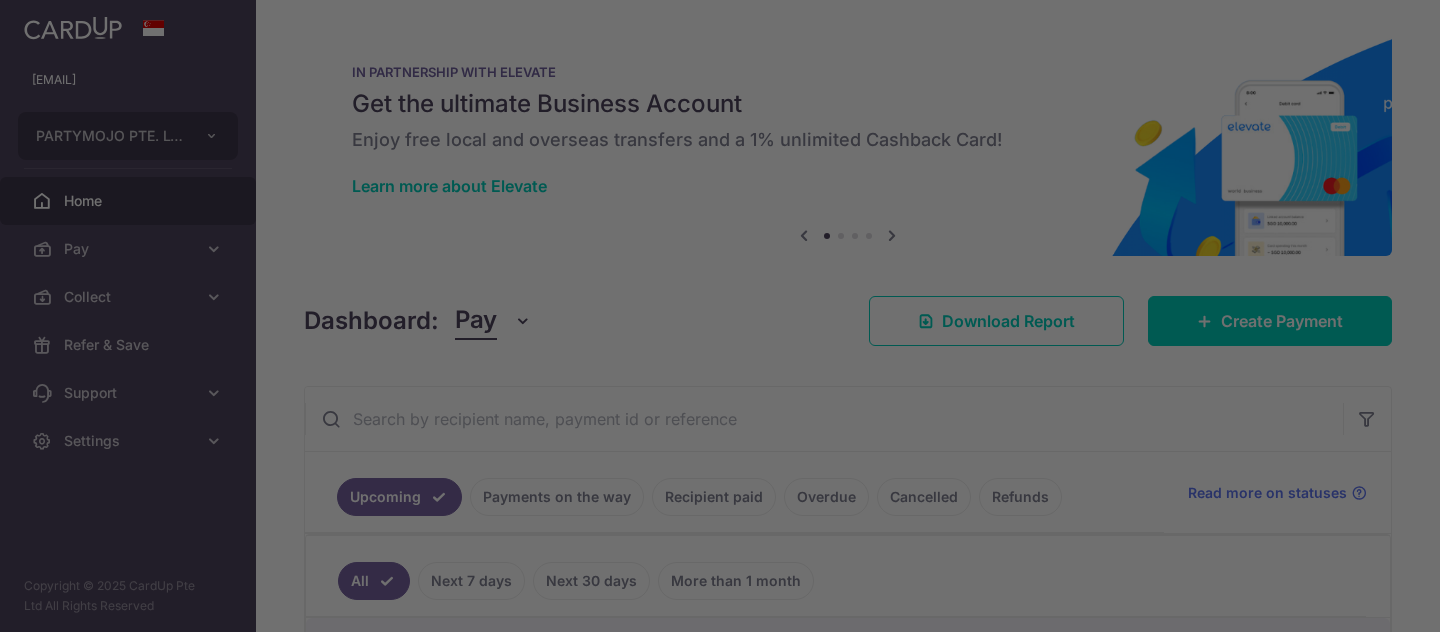 scroll, scrollTop: 0, scrollLeft: 0, axis: both 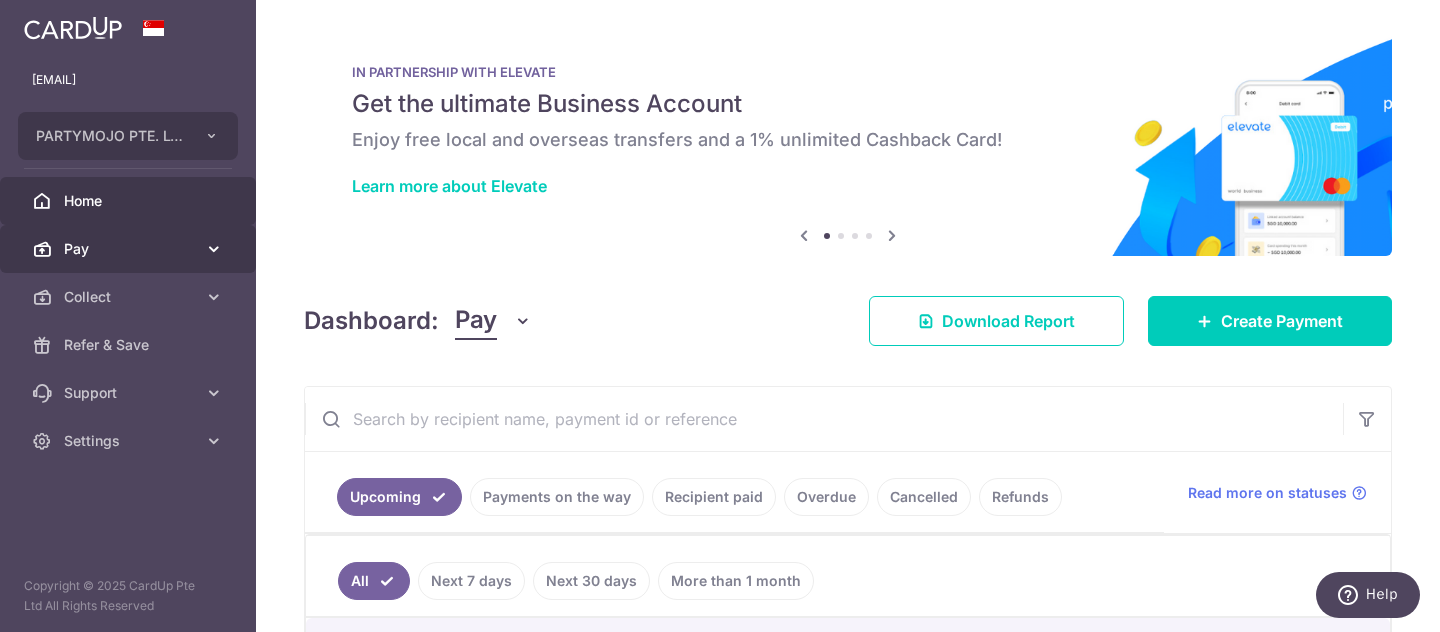 click on "Pay" at bounding box center [130, 249] 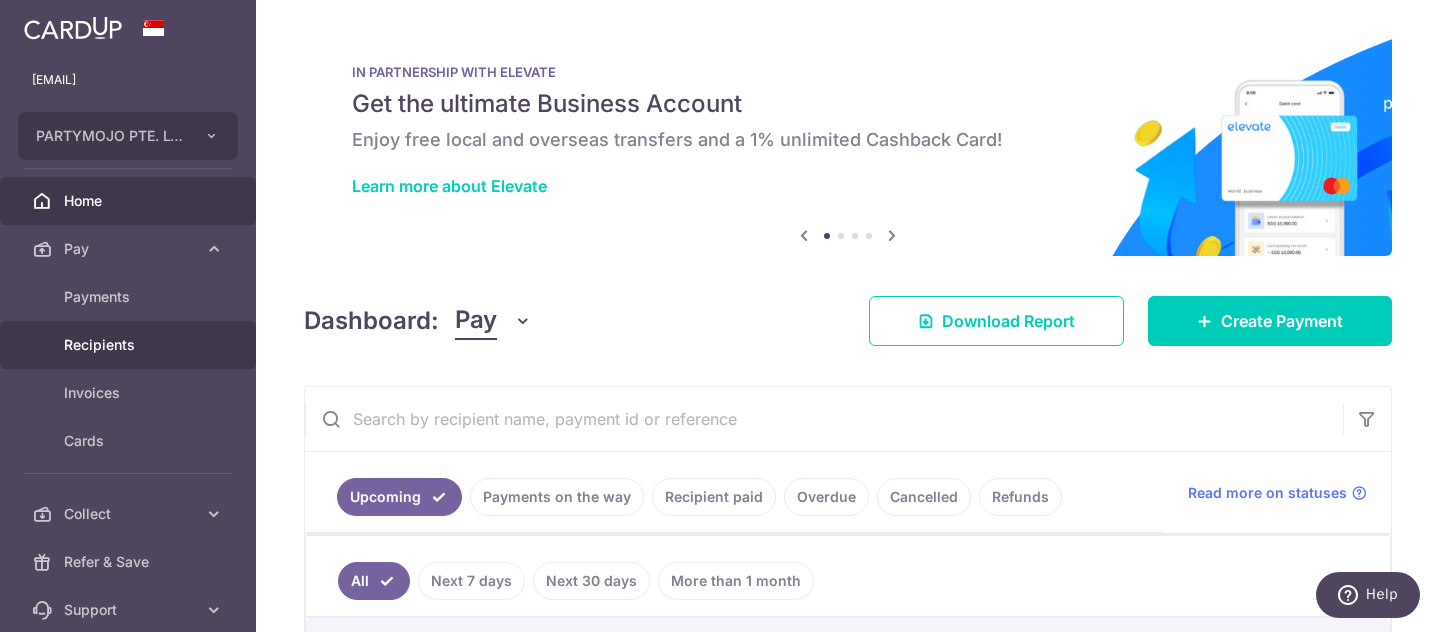 click on "Recipients" at bounding box center [130, 345] 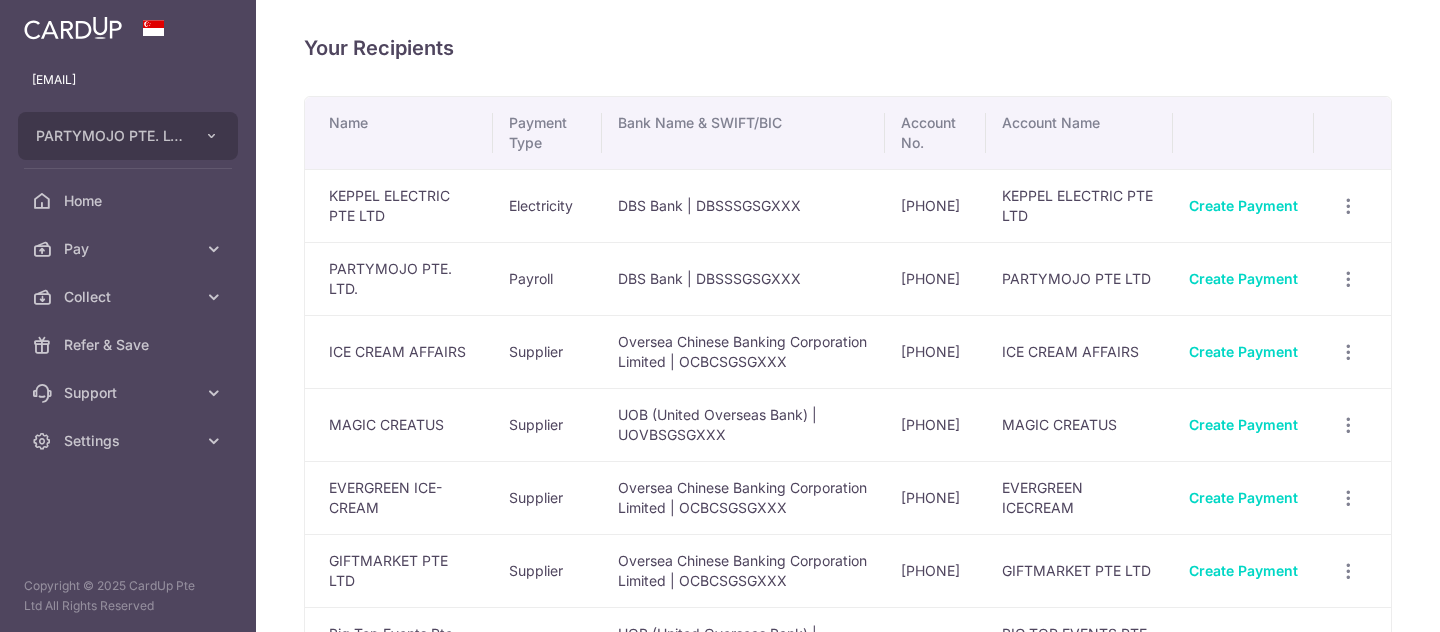 scroll, scrollTop: 0, scrollLeft: 0, axis: both 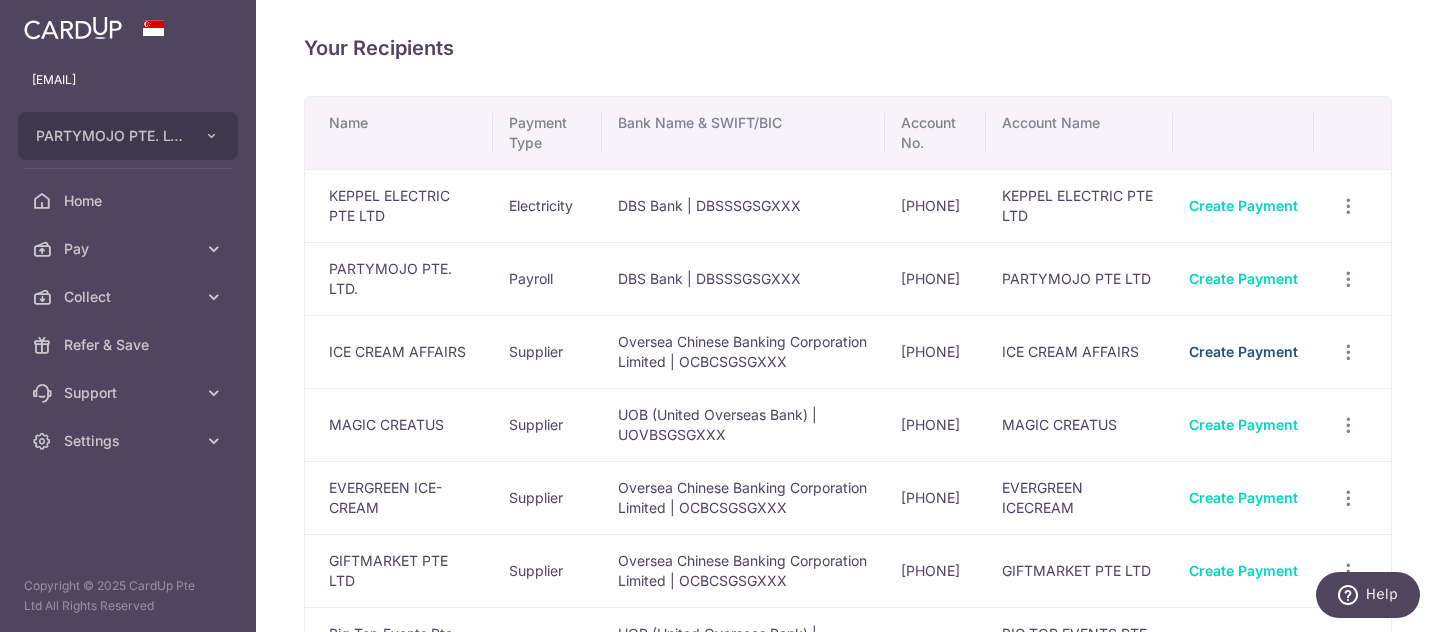 click on "Create Payment" at bounding box center [1243, 351] 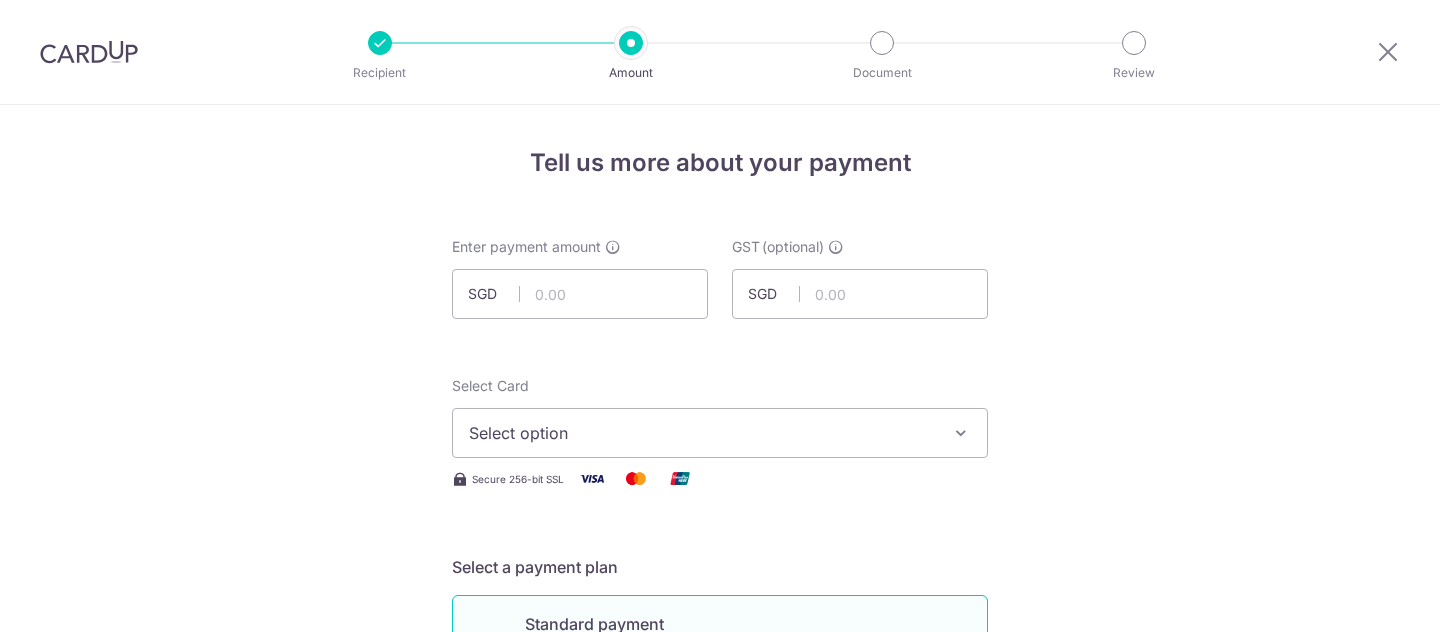 scroll, scrollTop: 0, scrollLeft: 0, axis: both 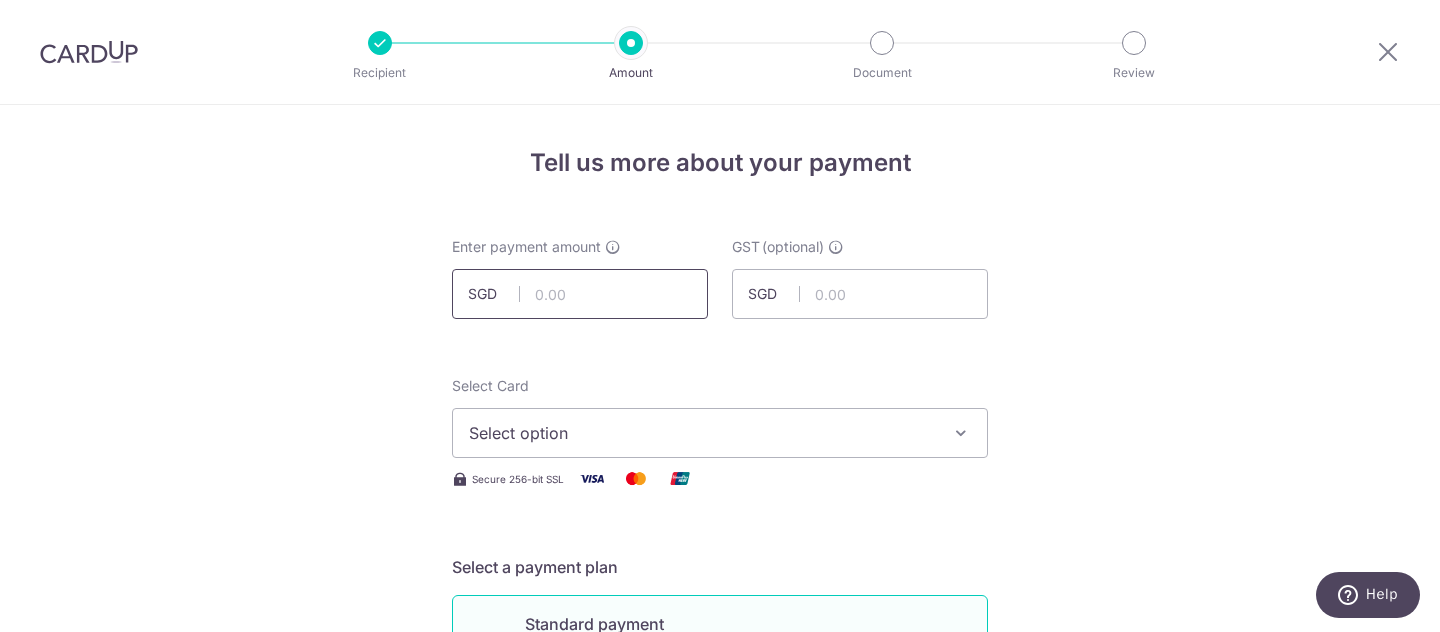 click at bounding box center (580, 294) 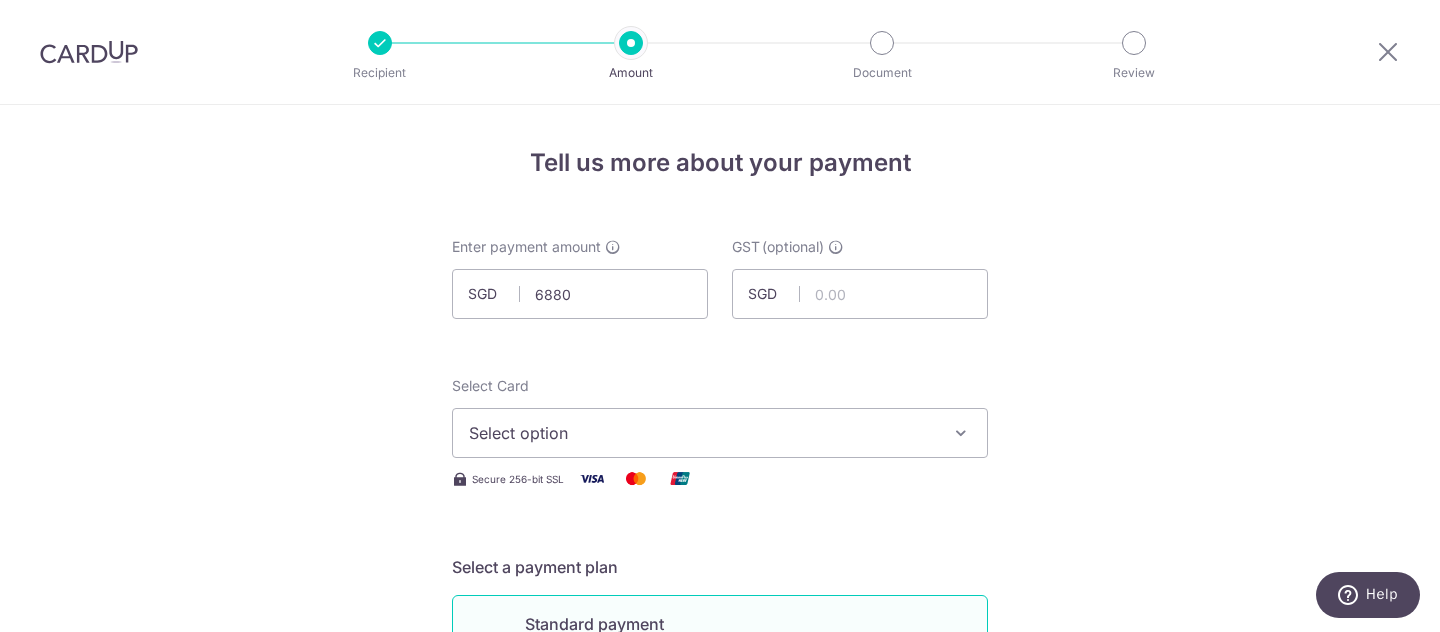type on "6,880.00" 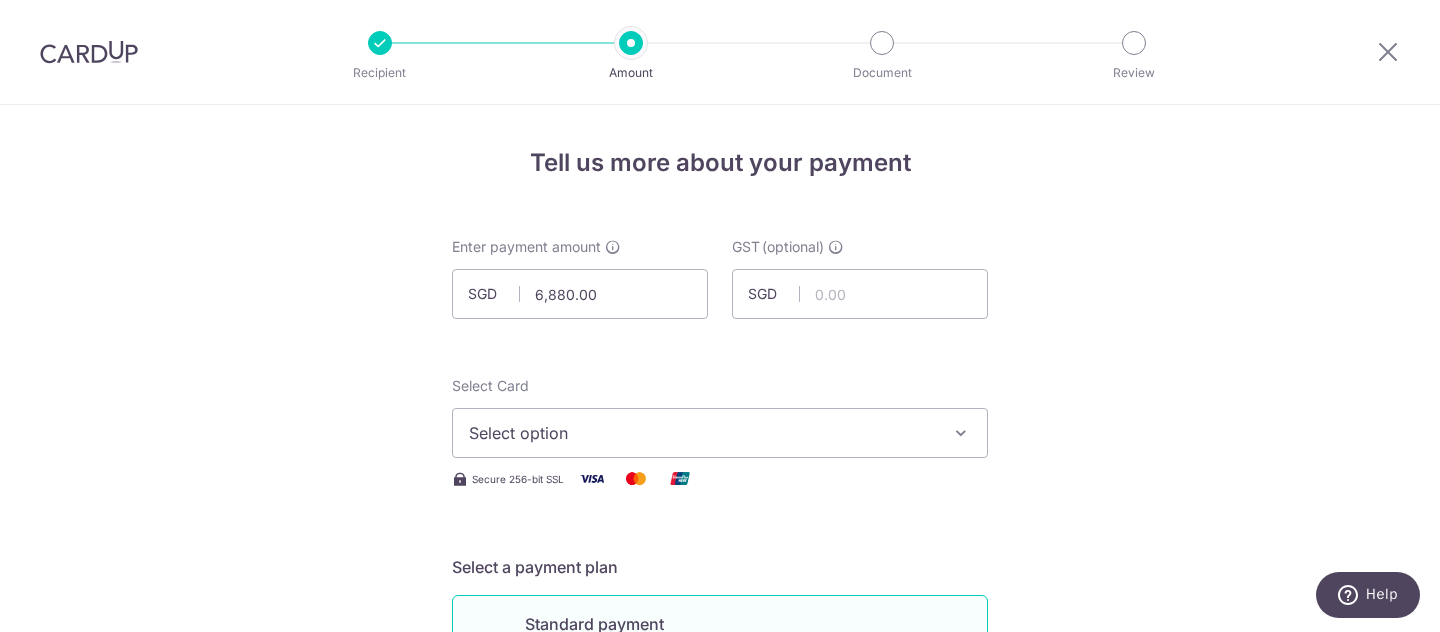 click on "Select option" at bounding box center (720, 433) 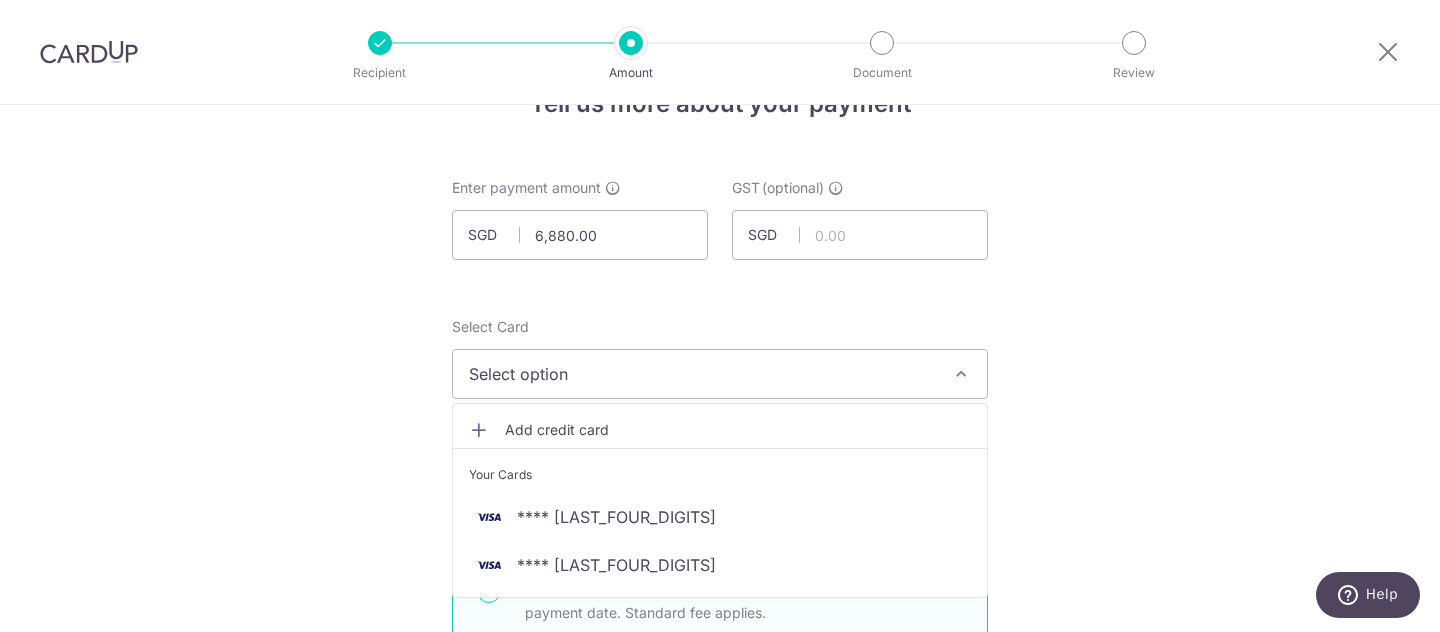 scroll, scrollTop: 151, scrollLeft: 0, axis: vertical 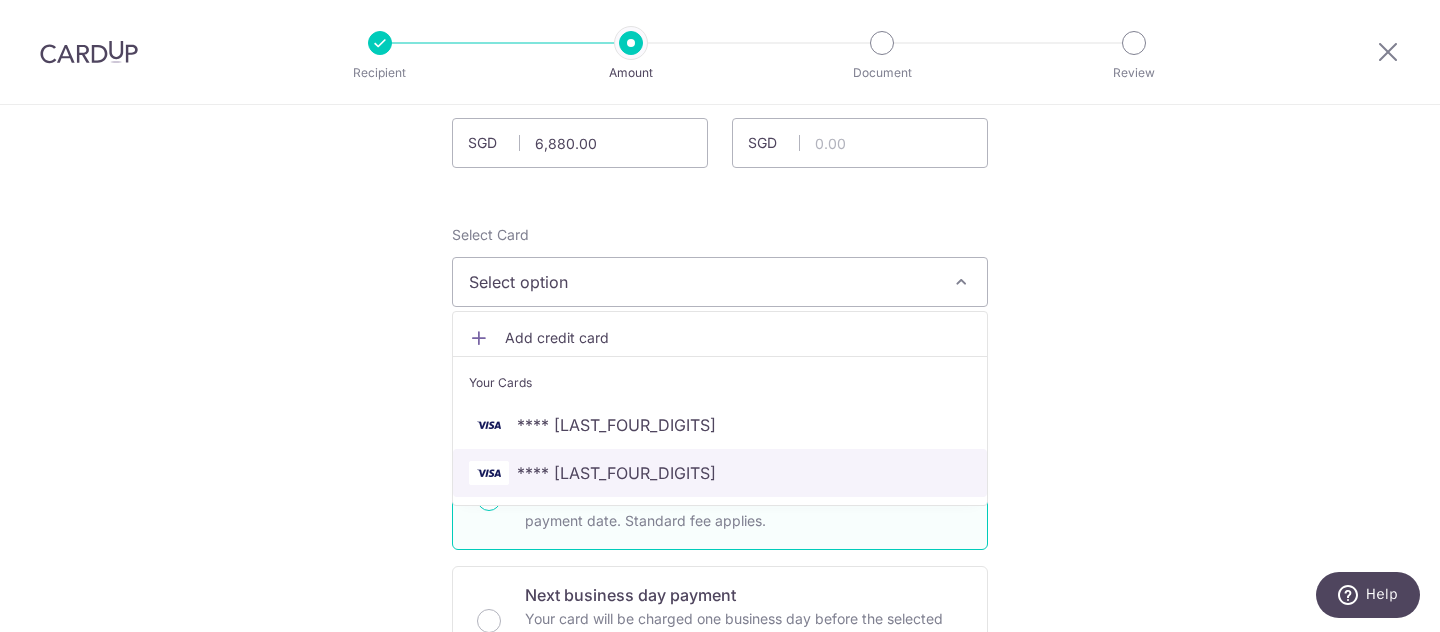 click on "**** 4937" at bounding box center (720, 473) 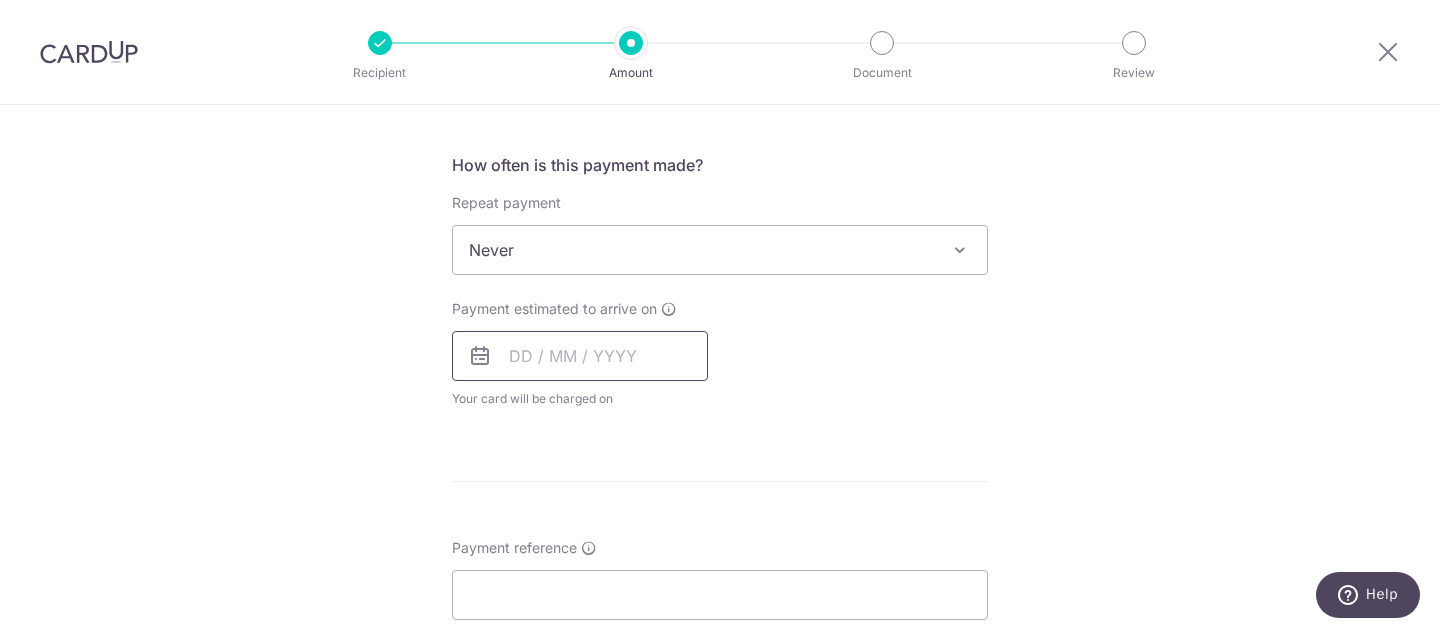 click at bounding box center (580, 356) 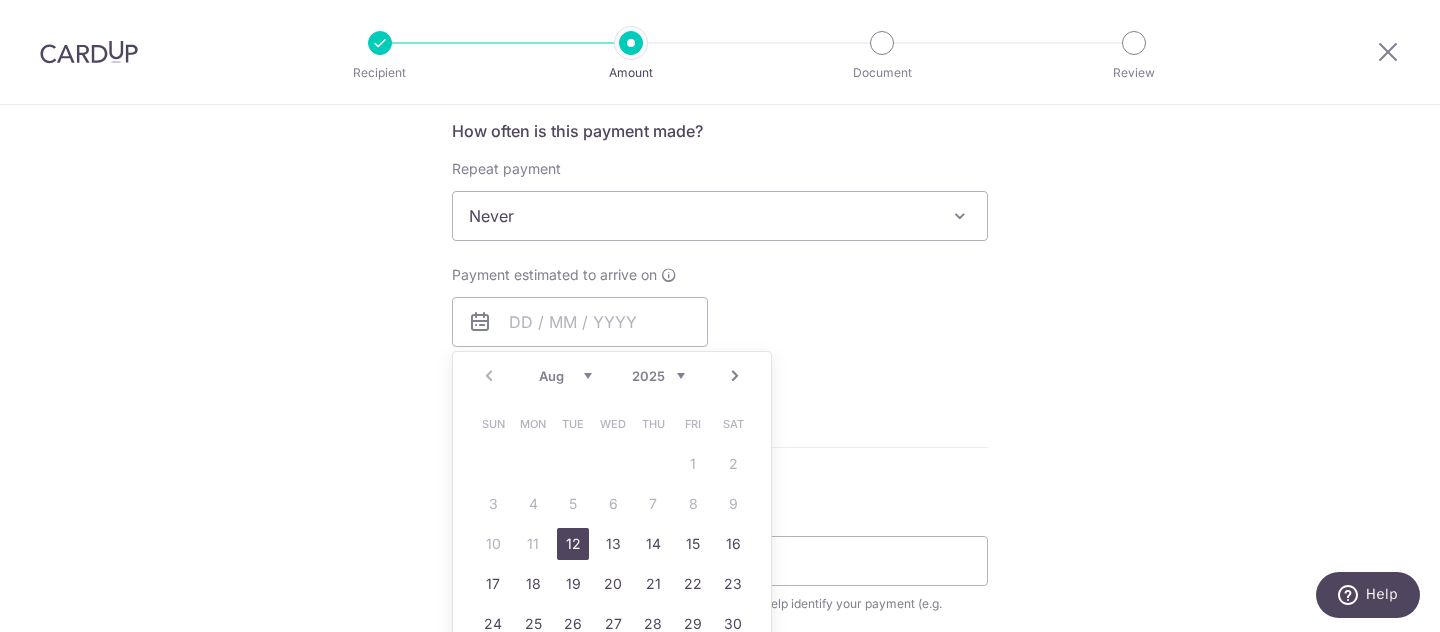 click on "12" at bounding box center (573, 544) 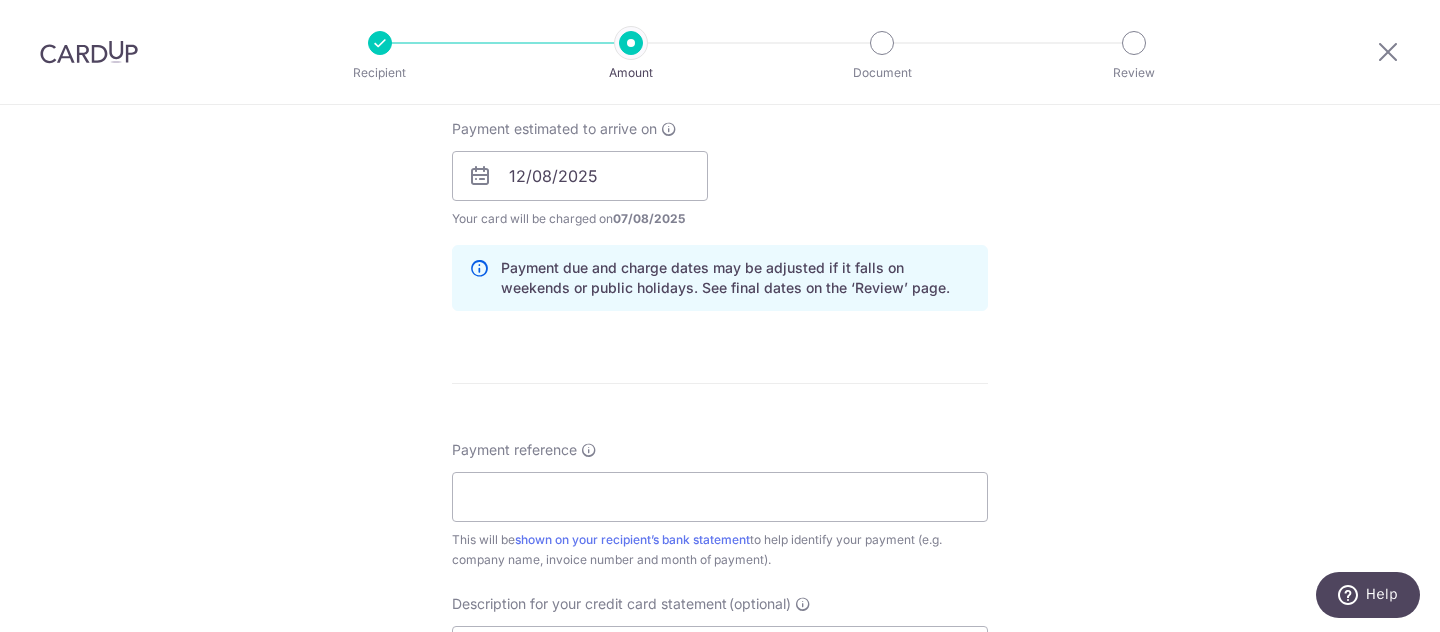 scroll, scrollTop: 949, scrollLeft: 0, axis: vertical 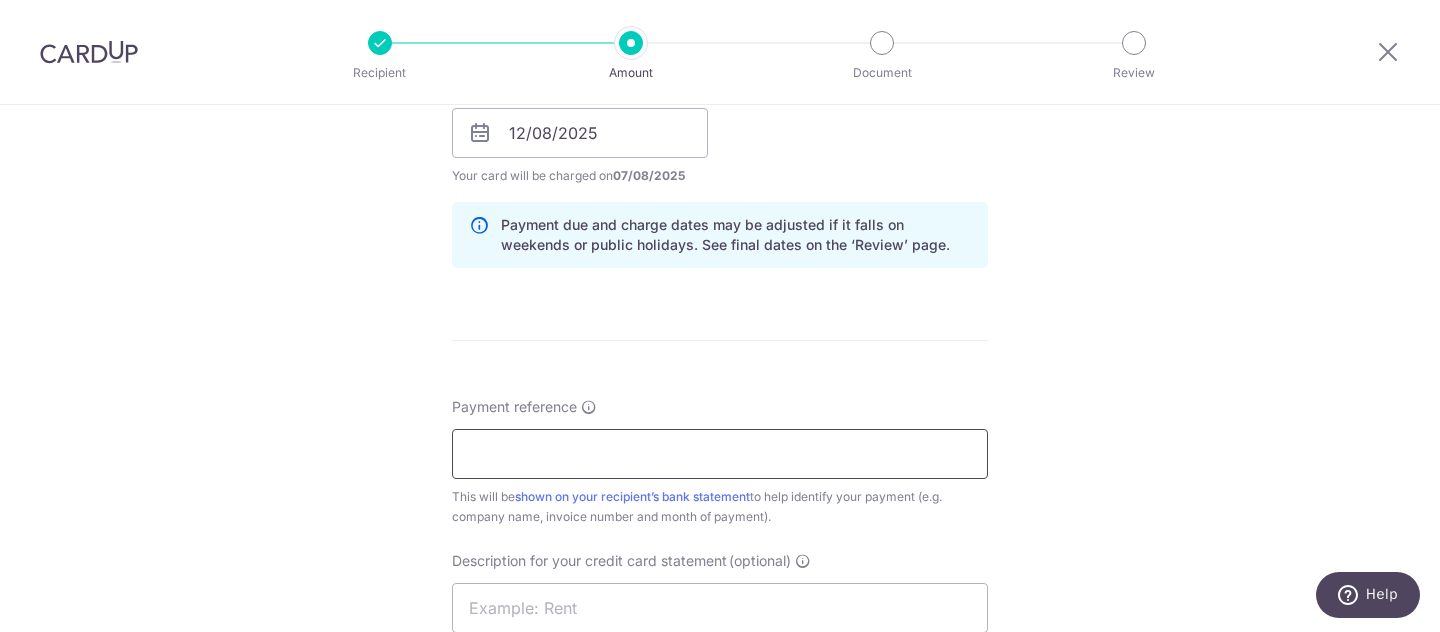 click on "Payment reference" at bounding box center (720, 454) 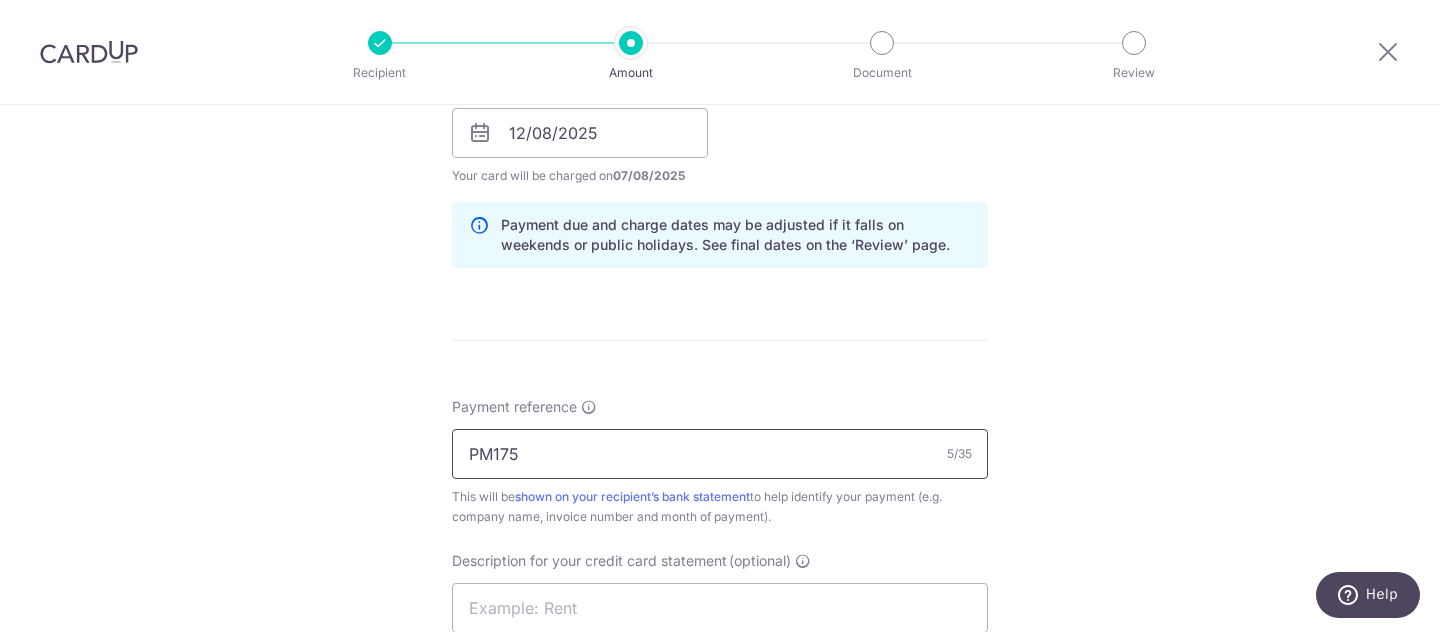 scroll, scrollTop: 1130, scrollLeft: 0, axis: vertical 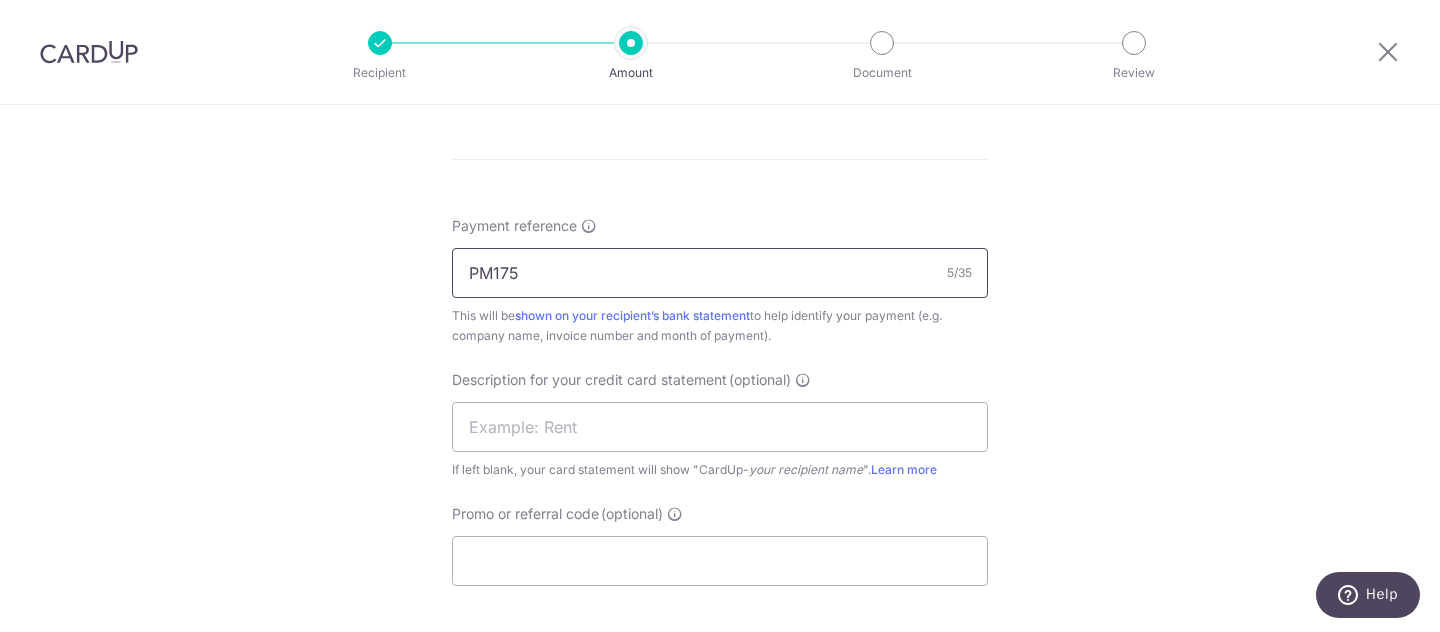 type on "PM175" 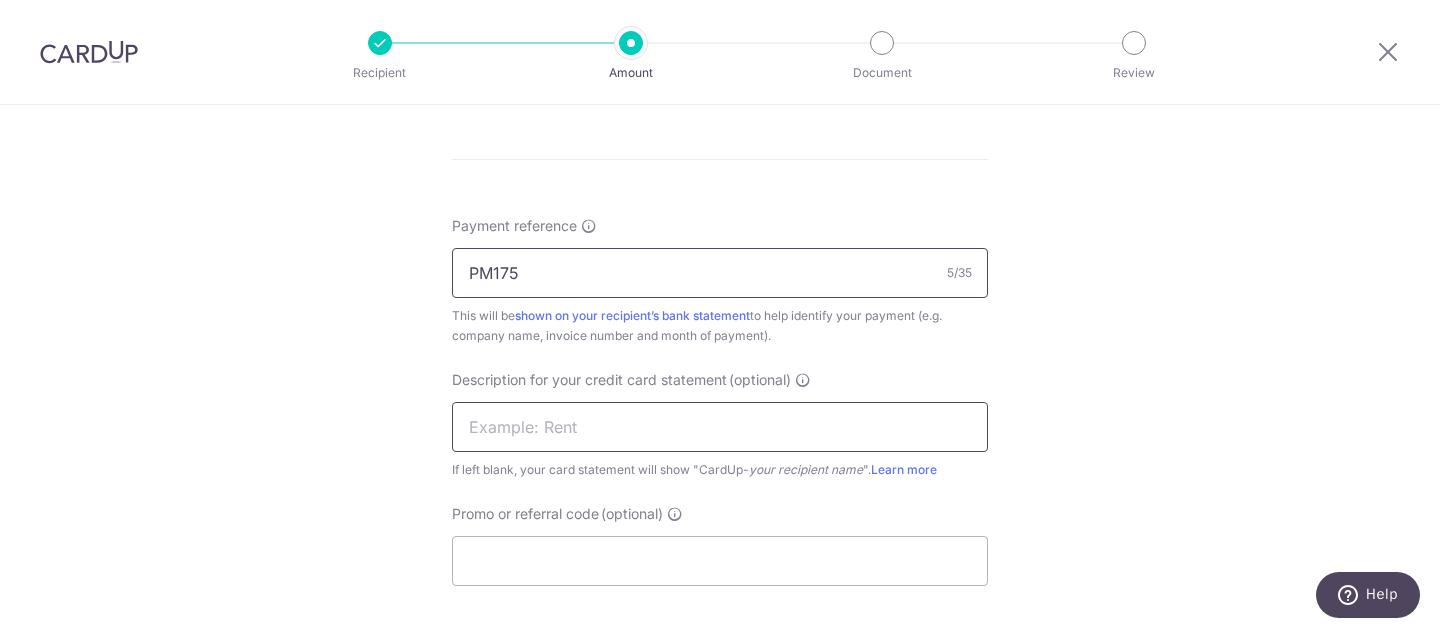 click at bounding box center (720, 427) 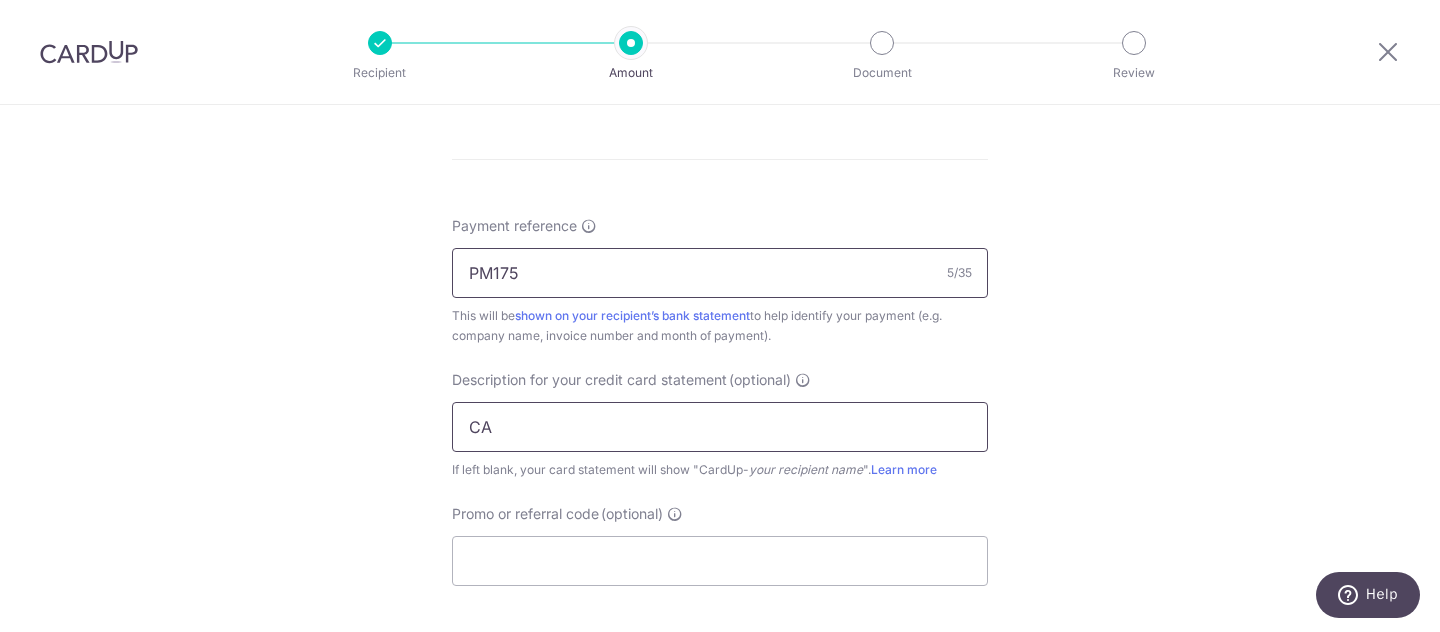 type on "C" 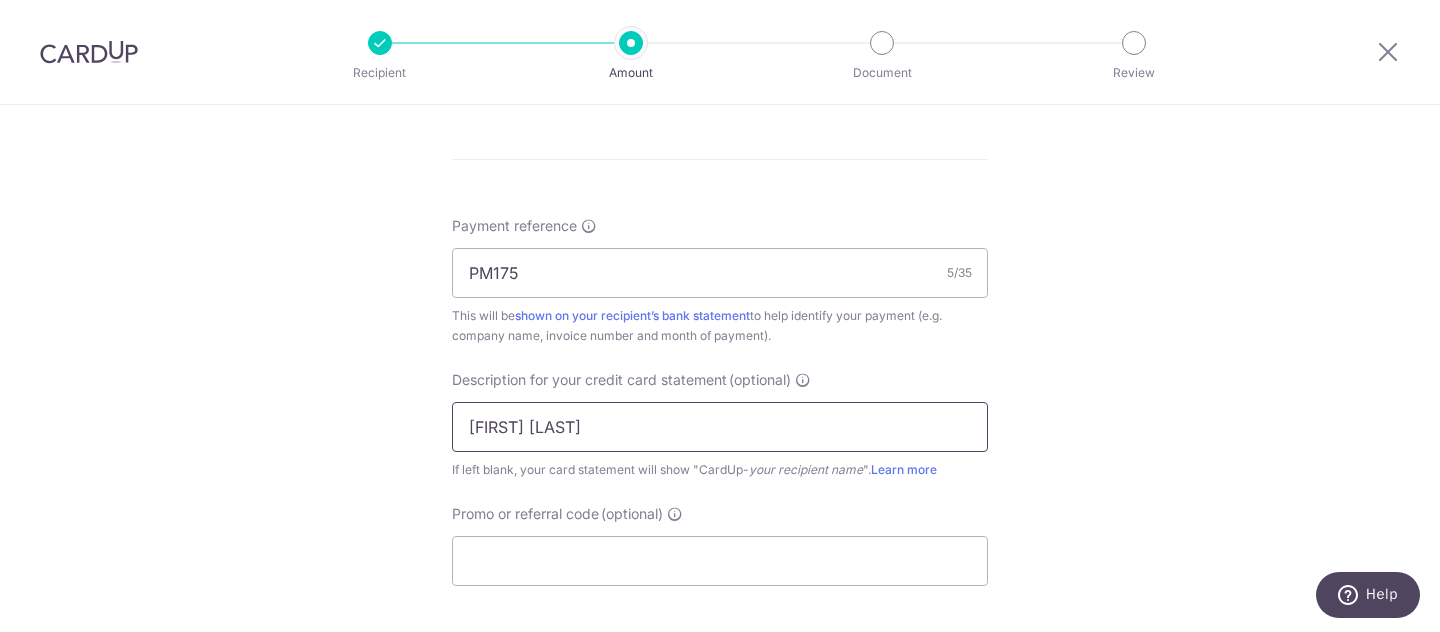 type on "AHLEE JUL" 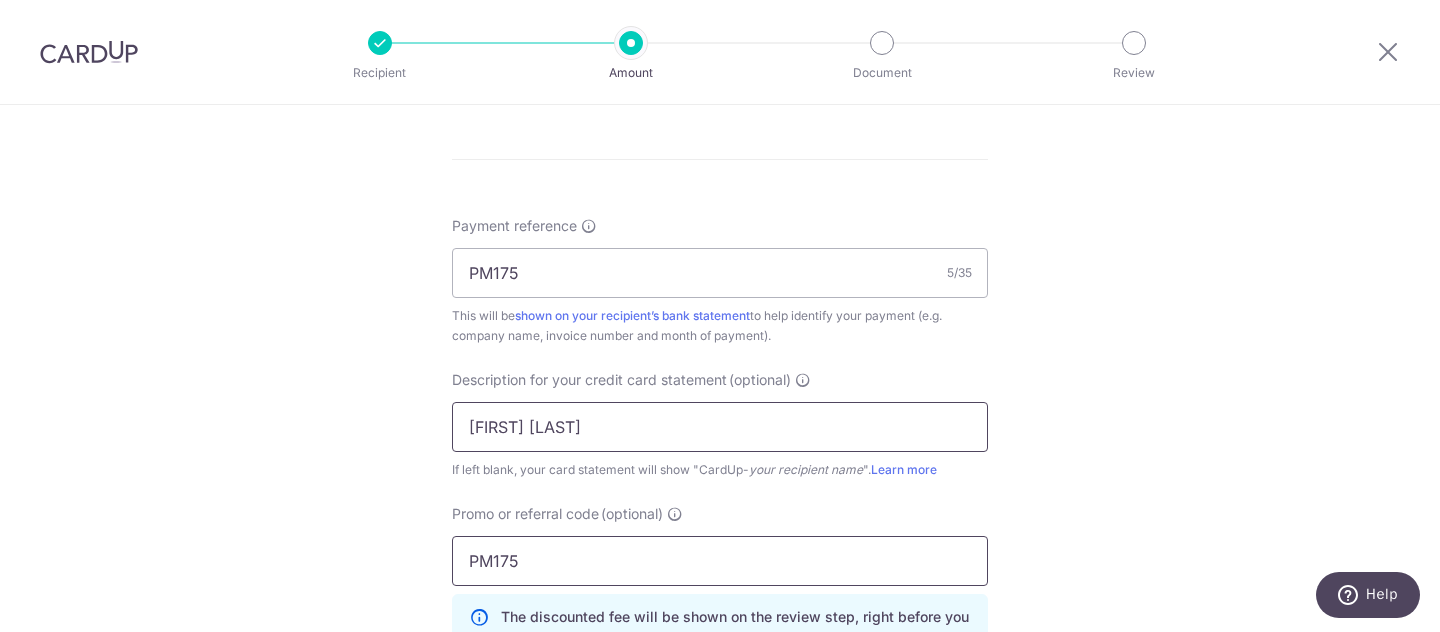 type on "PM175" 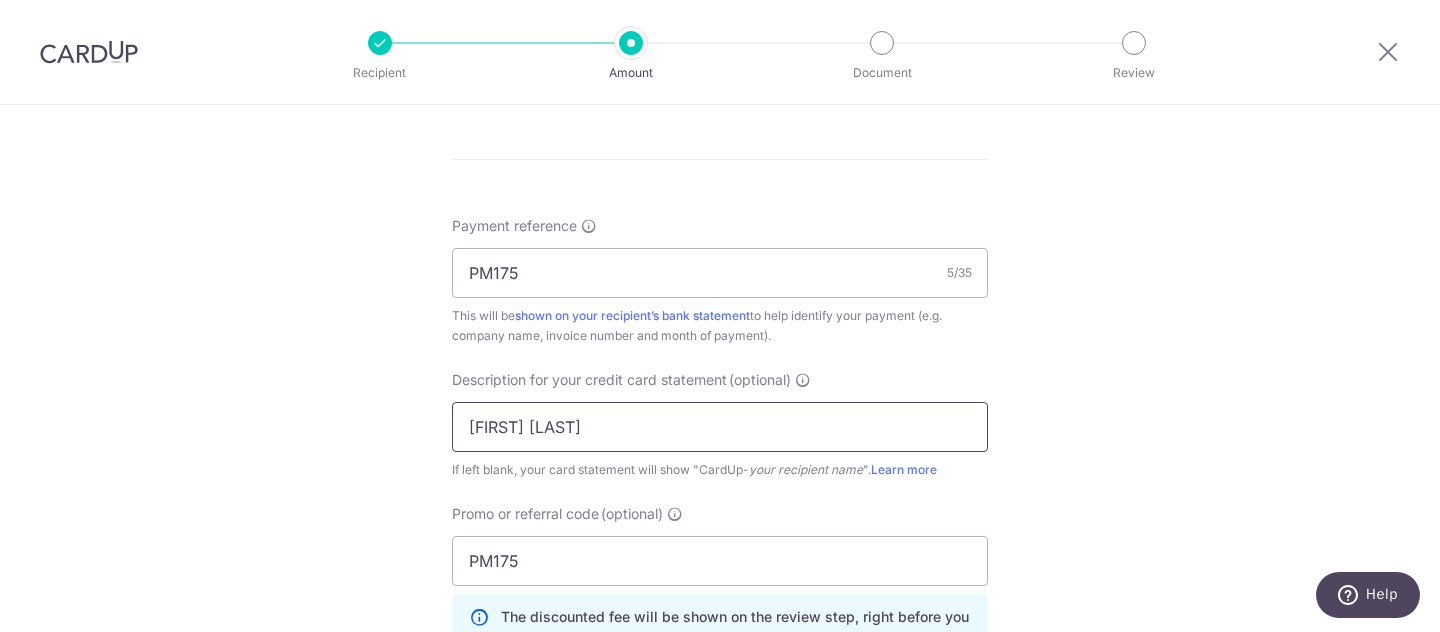click on "AHLEE JUL" at bounding box center [720, 427] 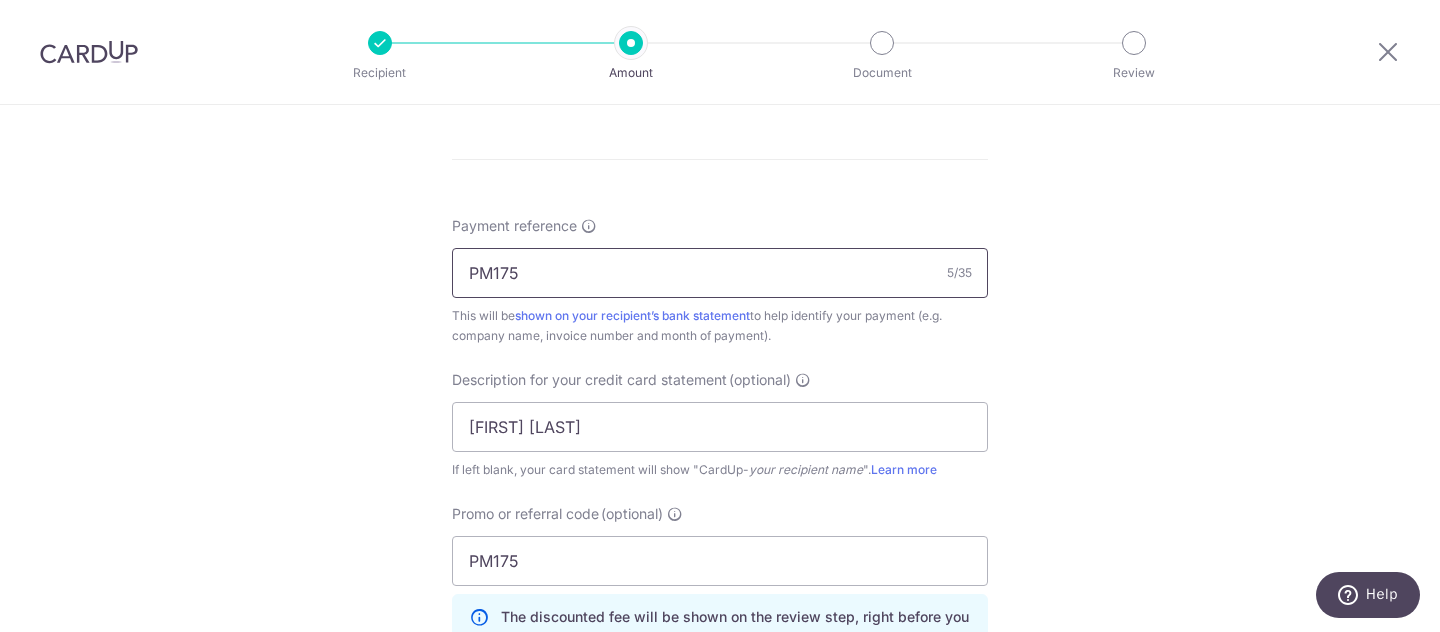 click on "PM175" at bounding box center (720, 273) 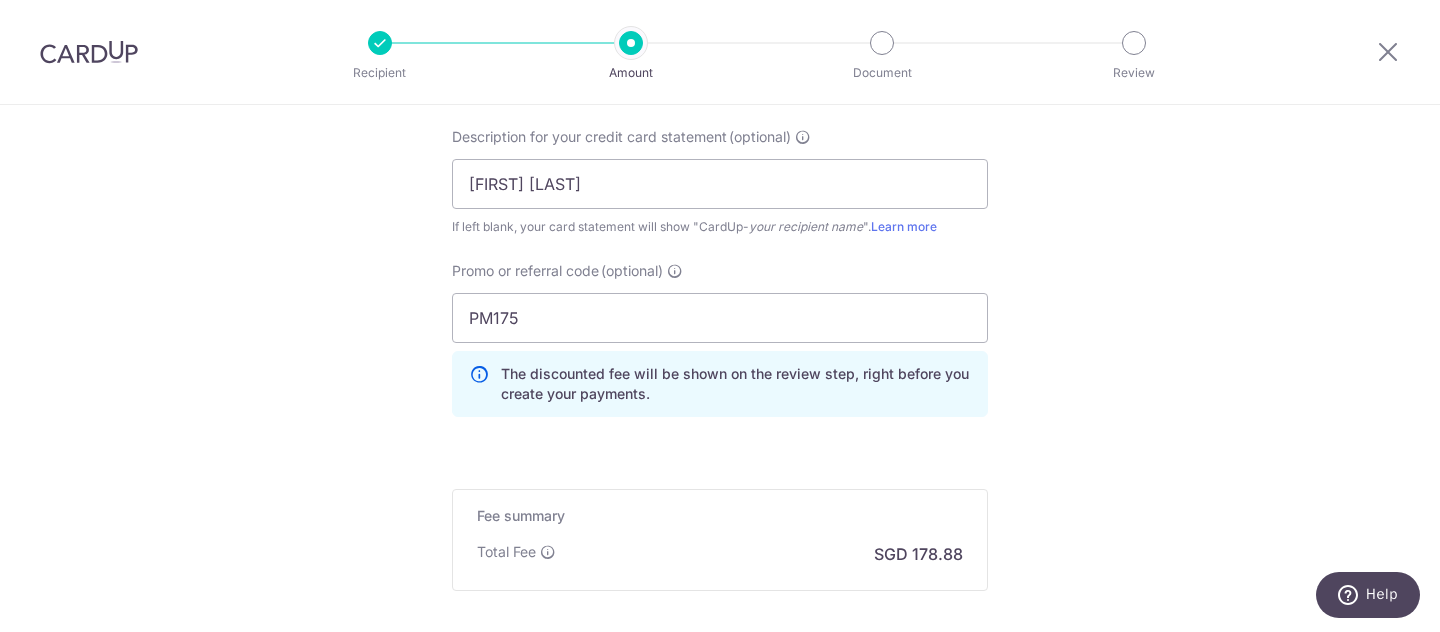 scroll, scrollTop: 1588, scrollLeft: 0, axis: vertical 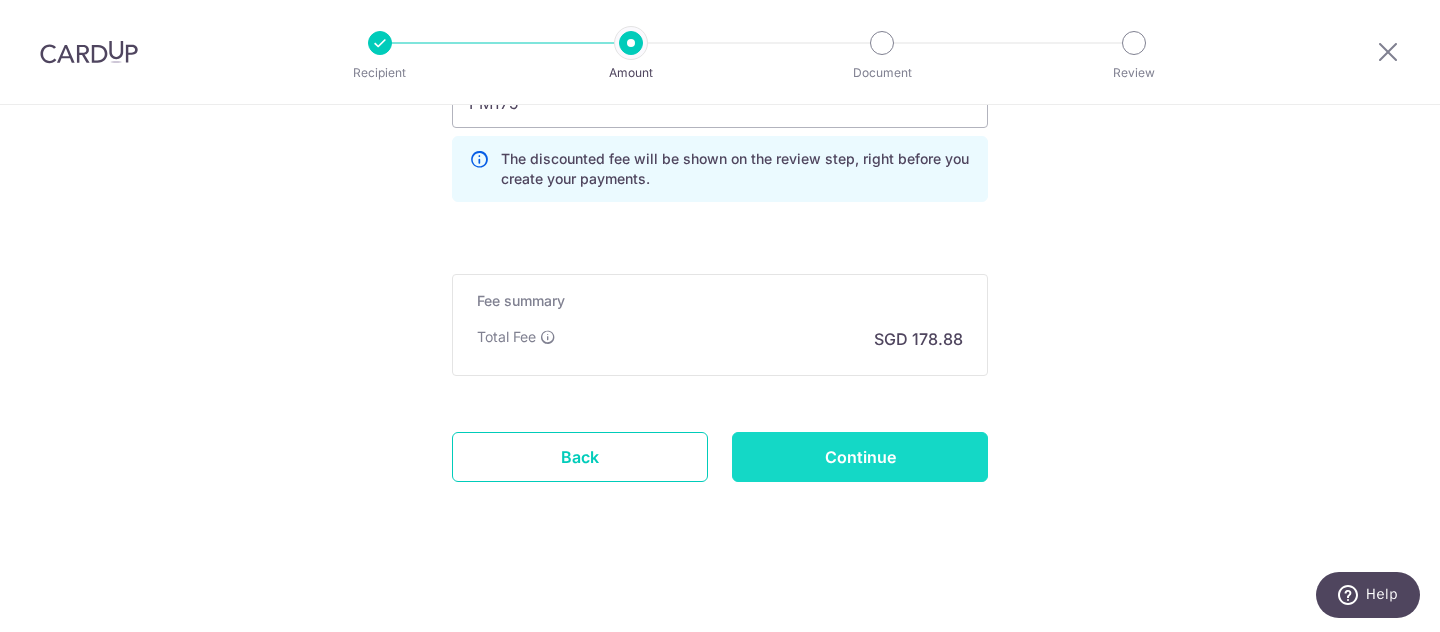 type on "AHLEE JUL" 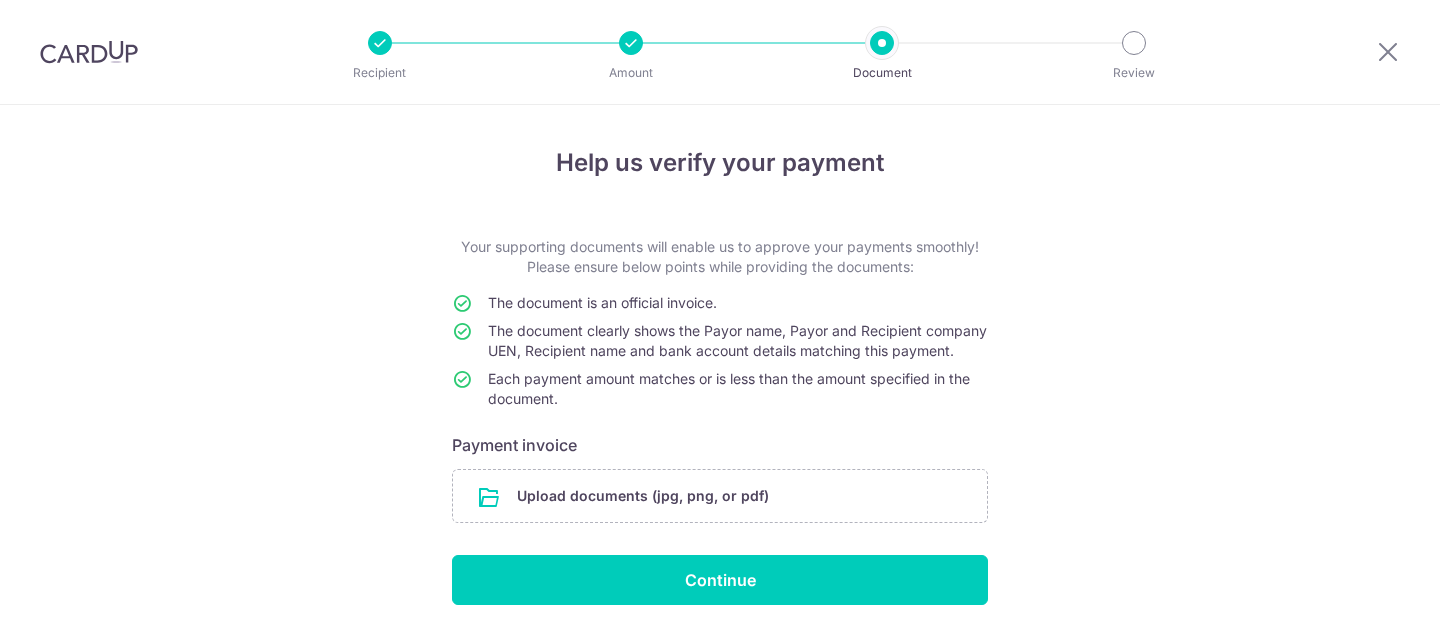 scroll, scrollTop: 0, scrollLeft: 0, axis: both 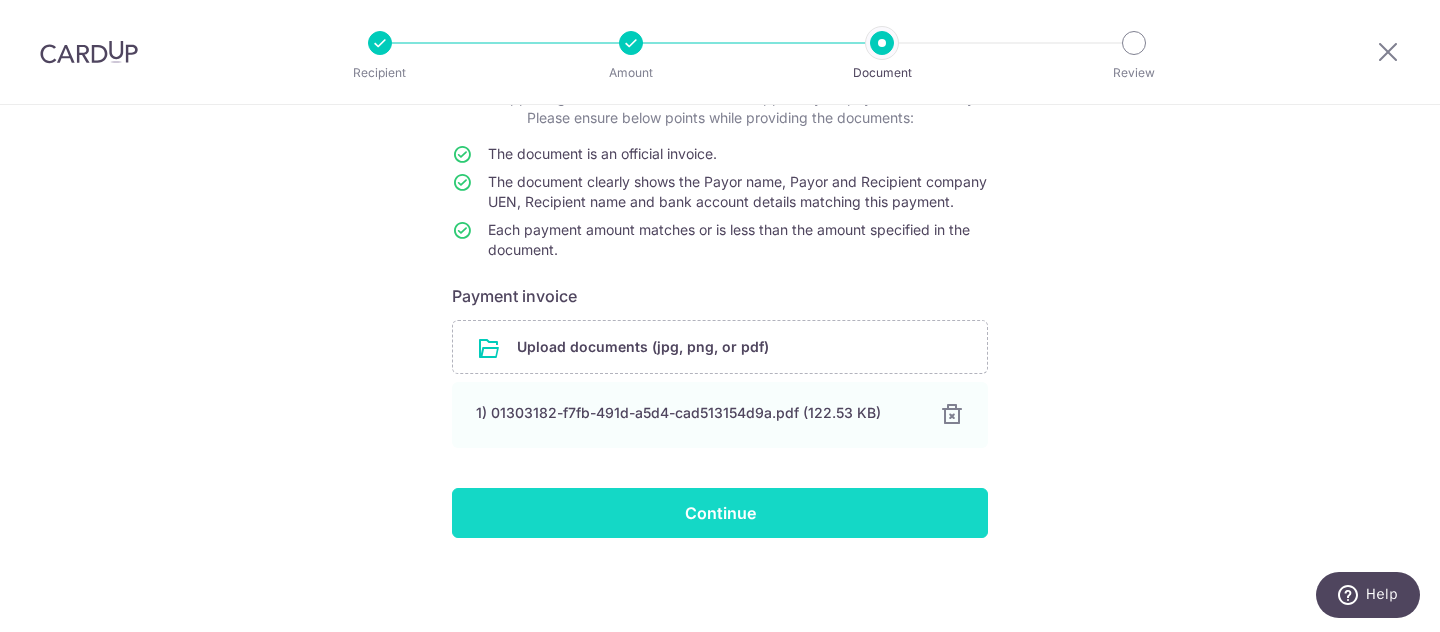 click on "Continue" at bounding box center (720, 513) 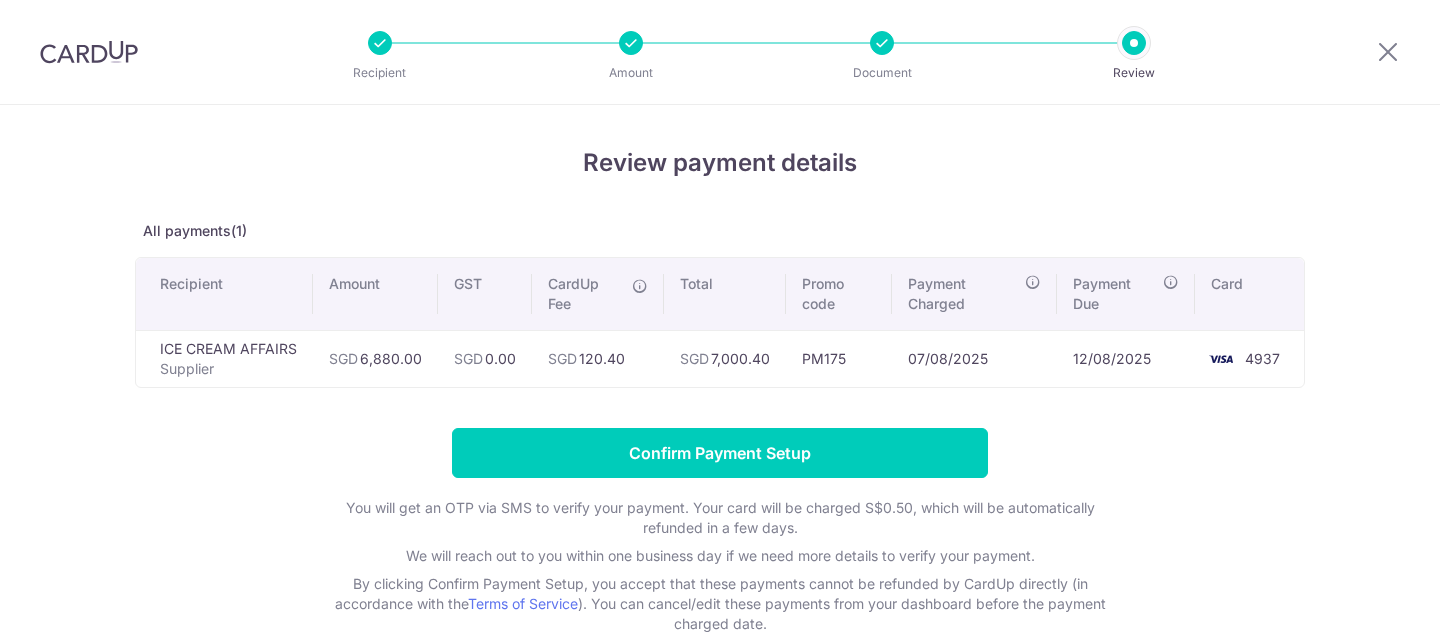 scroll, scrollTop: 0, scrollLeft: 0, axis: both 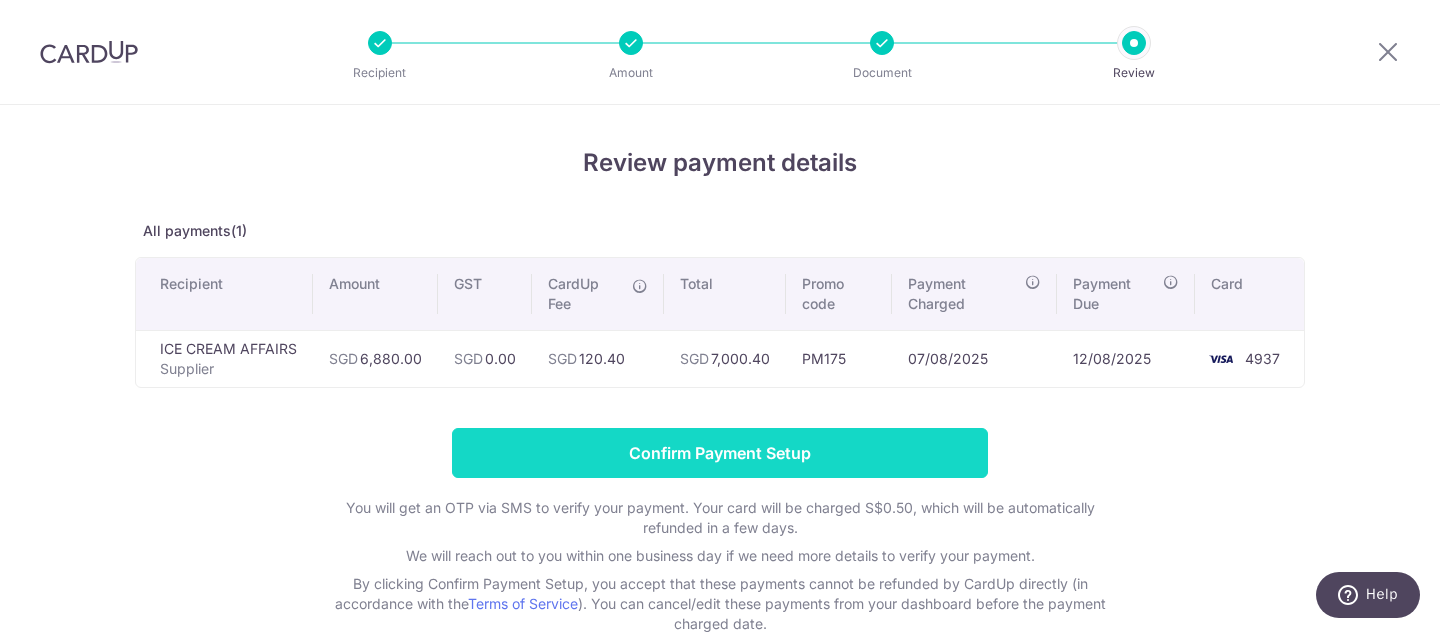 click on "Confirm Payment Setup" at bounding box center [720, 453] 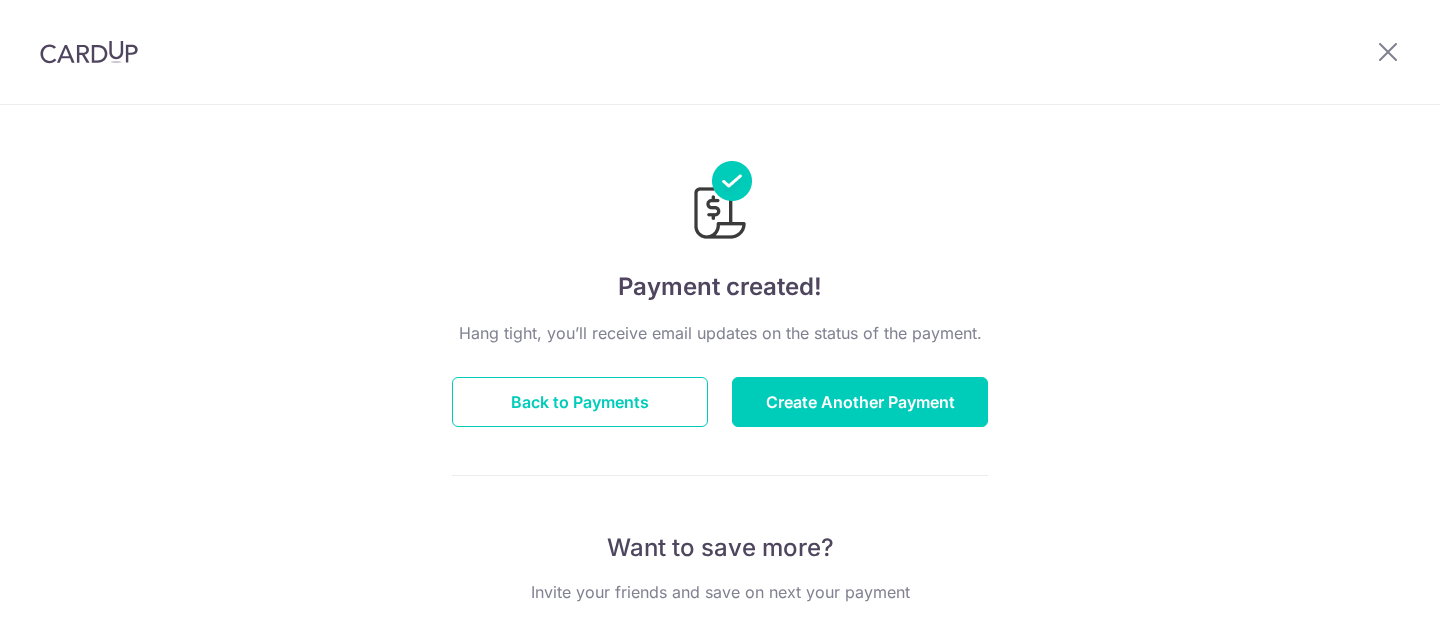 scroll, scrollTop: 0, scrollLeft: 0, axis: both 